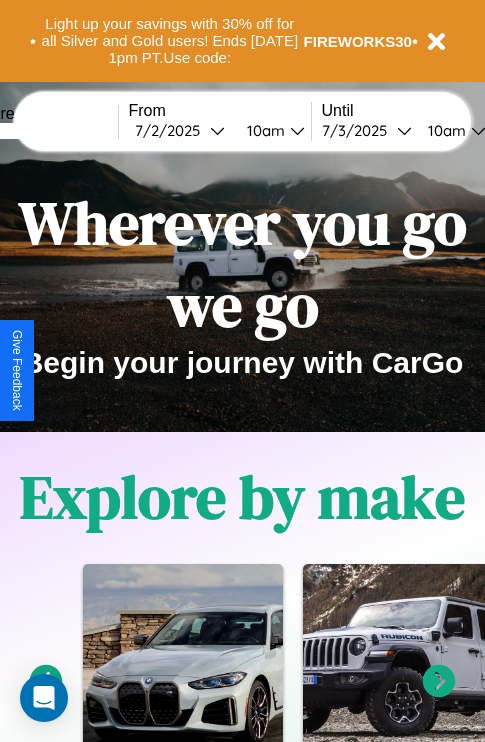 scroll, scrollTop: 0, scrollLeft: 0, axis: both 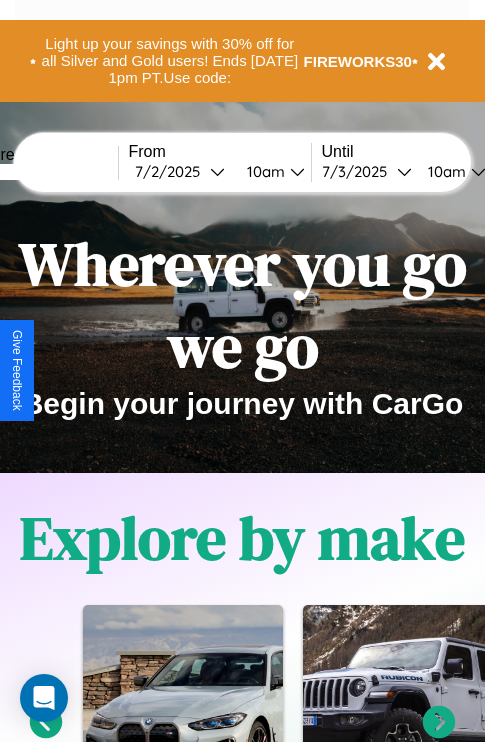 click at bounding box center (43, 172) 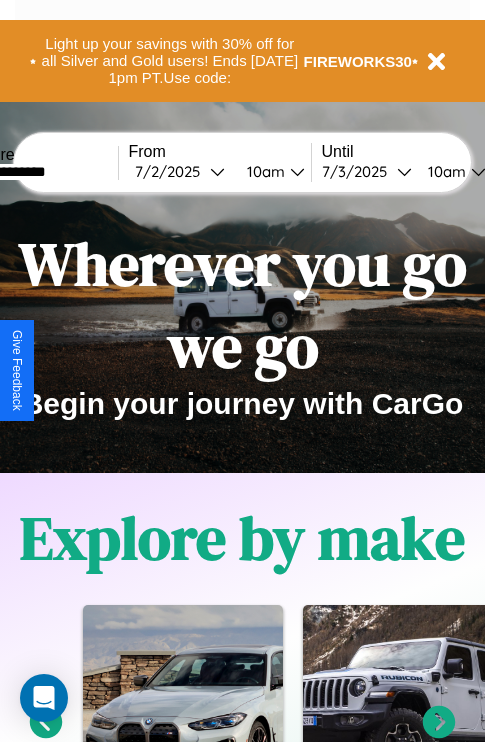 type on "**********" 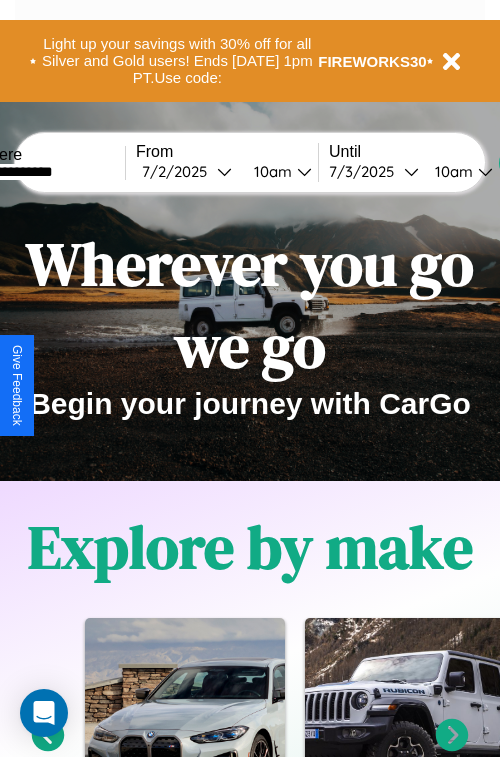select on "*" 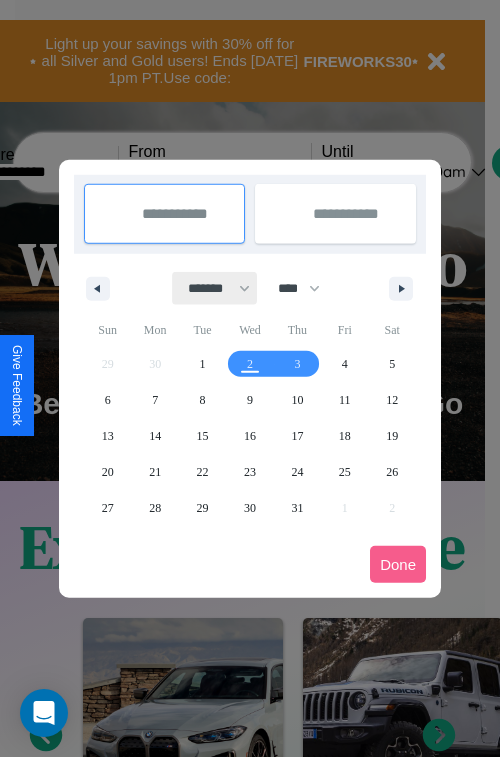 click on "******* ******** ***** ***** *** **** **** ****** ********* ******* ******** ********" at bounding box center [215, 288] 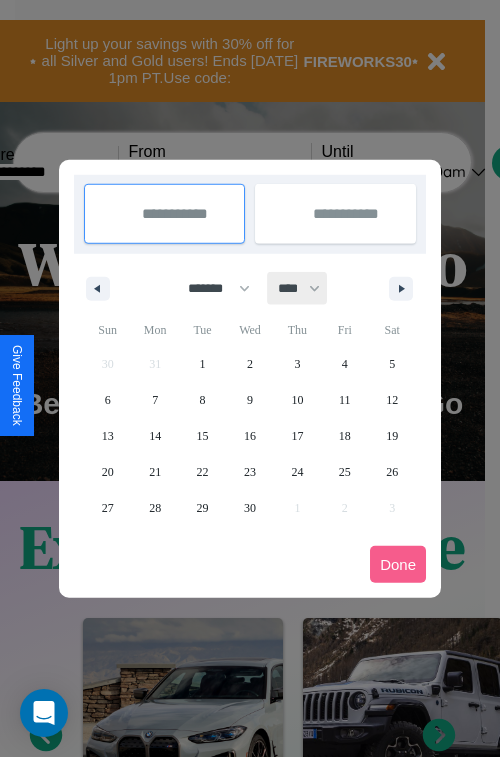 click on "**** **** **** **** **** **** **** **** **** **** **** **** **** **** **** **** **** **** **** **** **** **** **** **** **** **** **** **** **** **** **** **** **** **** **** **** **** **** **** **** **** **** **** **** **** **** **** **** **** **** **** **** **** **** **** **** **** **** **** **** **** **** **** **** **** **** **** **** **** **** **** **** **** **** **** **** **** **** **** **** **** **** **** **** **** **** **** **** **** **** **** **** **** **** **** **** **** **** **** **** **** **** **** **** **** **** **** **** **** **** **** **** **** **** **** **** **** **** **** **** ****" at bounding box center (298, 288) 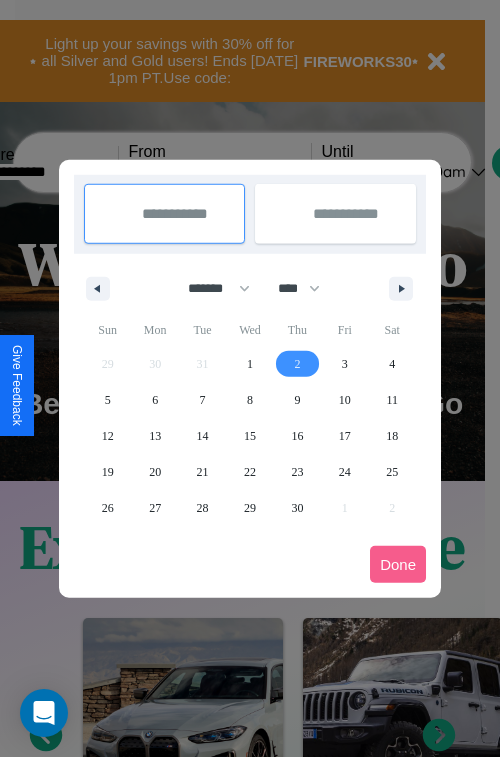 click on "2" at bounding box center [297, 364] 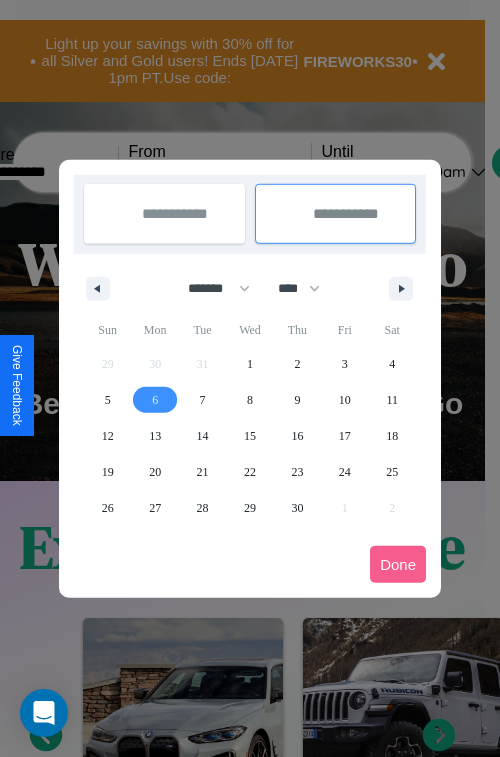 click on "6" at bounding box center (155, 400) 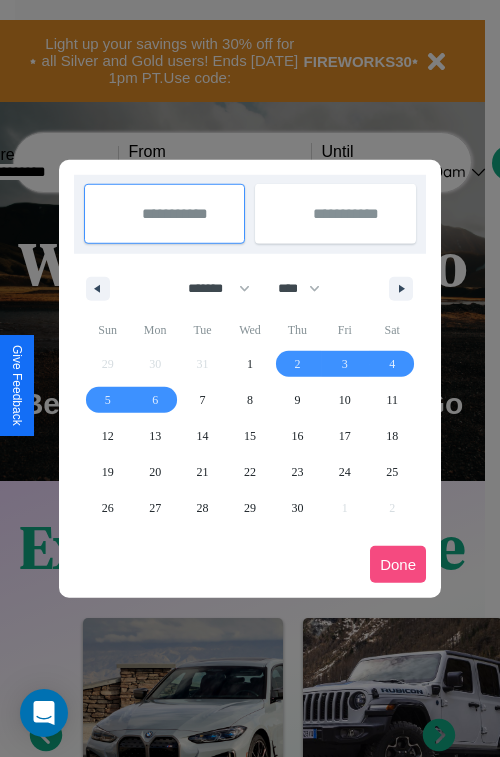 click on "Done" at bounding box center (398, 564) 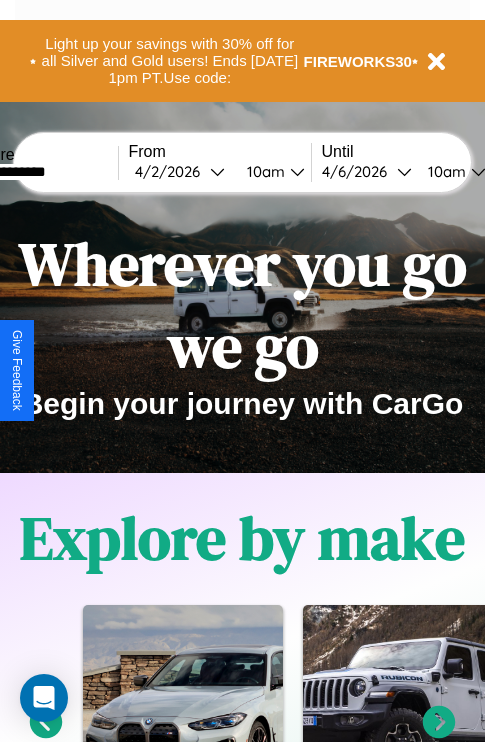scroll, scrollTop: 0, scrollLeft: 68, axis: horizontal 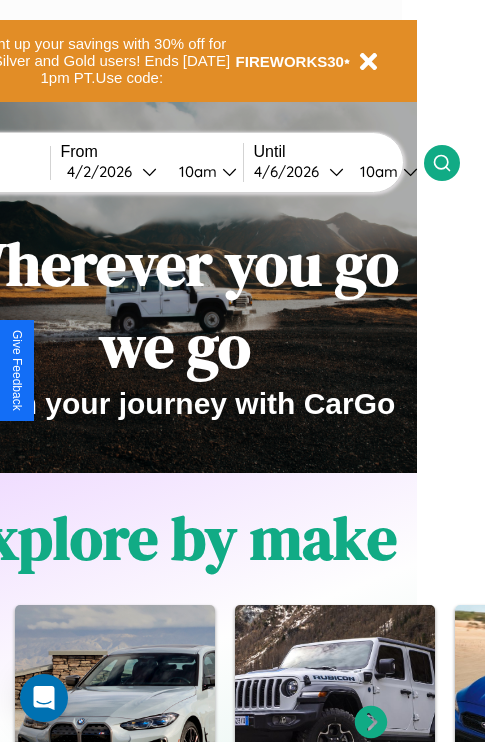 click 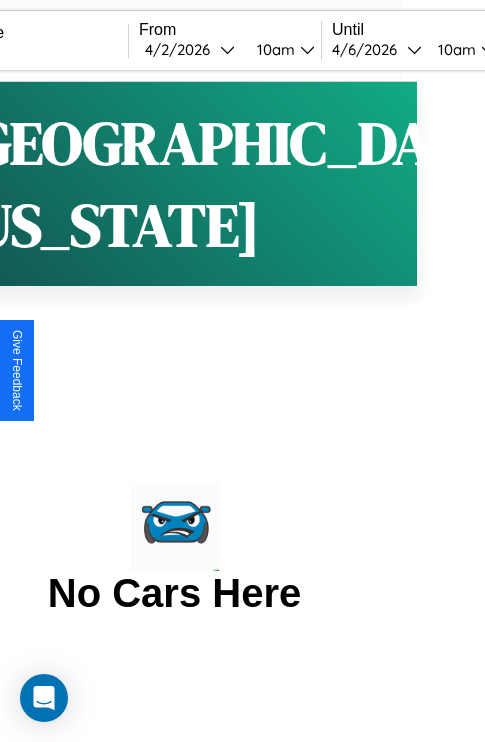 scroll, scrollTop: 0, scrollLeft: 0, axis: both 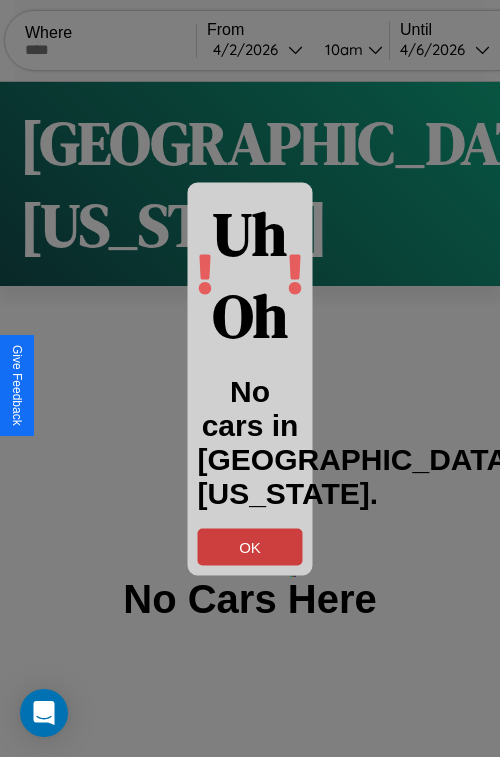 click on "OK" at bounding box center [250, 546] 